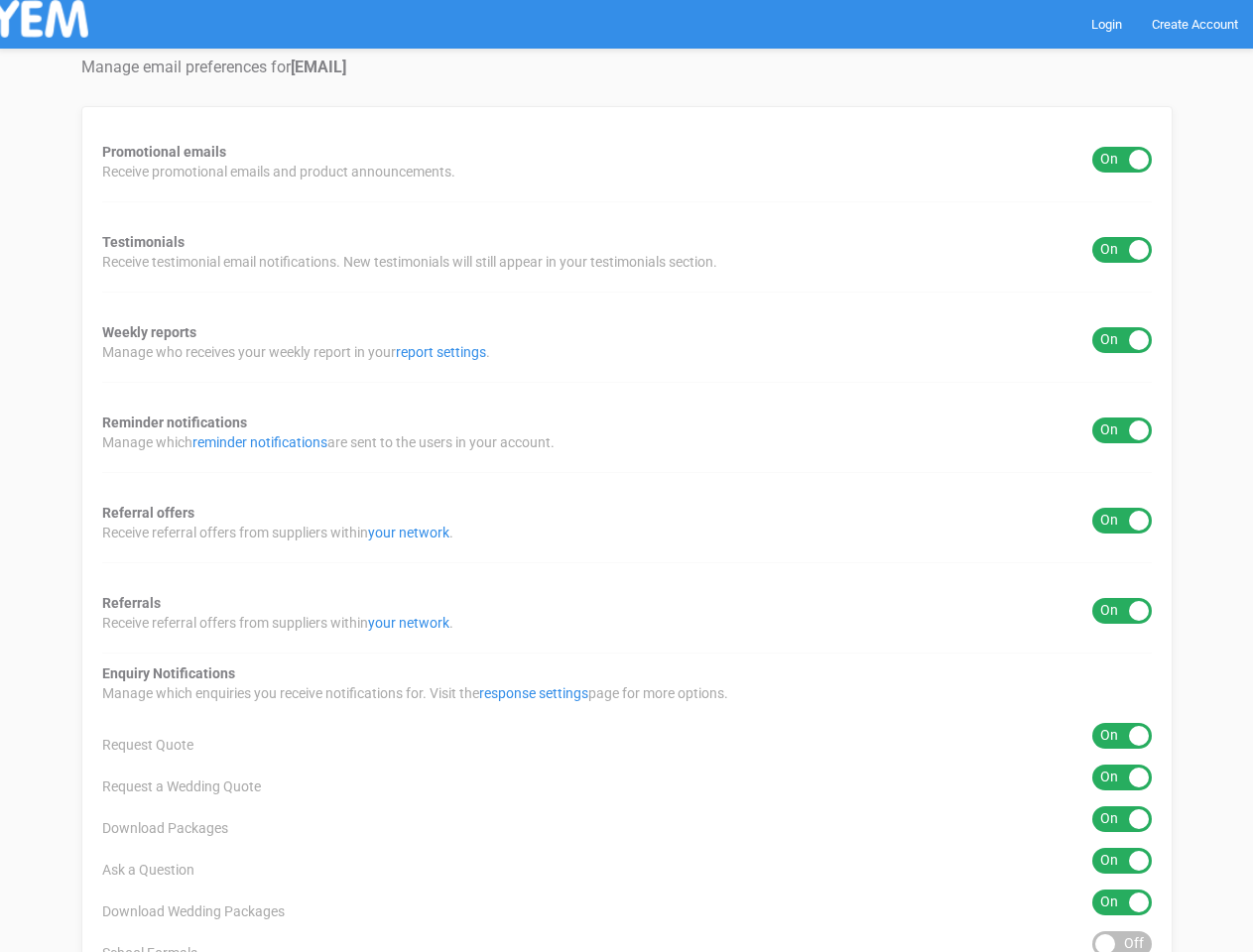 scroll, scrollTop: 0, scrollLeft: 0, axis: both 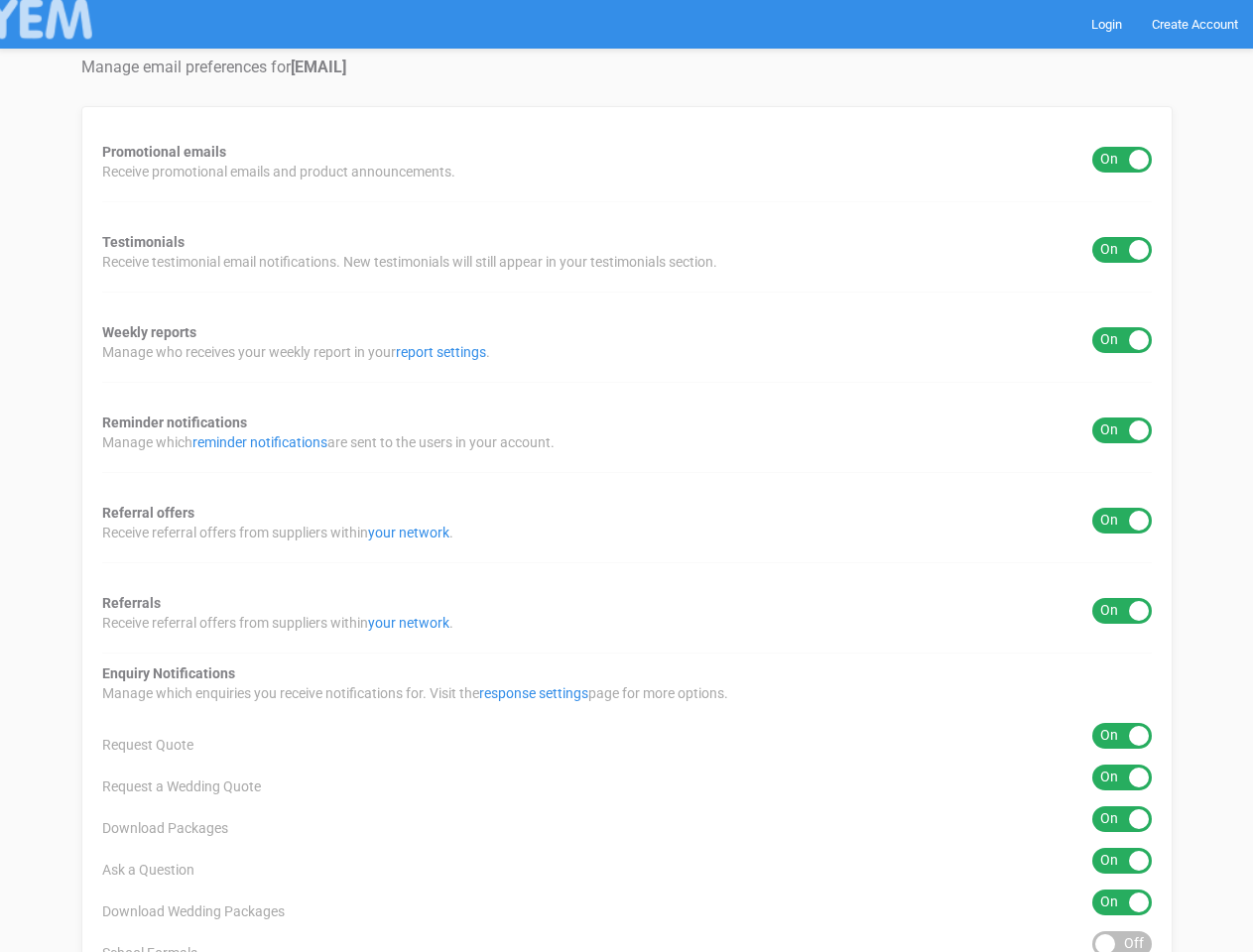 click on "Promotional emails
ON
OFF
Receive promotional emails and product announcements.
Testimonials
ON
OFF
Receive testimonial email notifications.  New testimonials will still appear in your testimonials section.
Weekly reports
ON
OFF
Manage who receives your weekly report in your  report settings .
Reminder notifications
ON
OFF
Manage which  reminder notifications  are sent to the users in your account.
Referral offers
ON
OFF
Receive referral offers from suppliers within  your network .
Referrals
ON
OFF
Receive referral offers from suppliers within  your network .
Enquiry Notifications
response settings  page for more options." at bounding box center [627, 799] 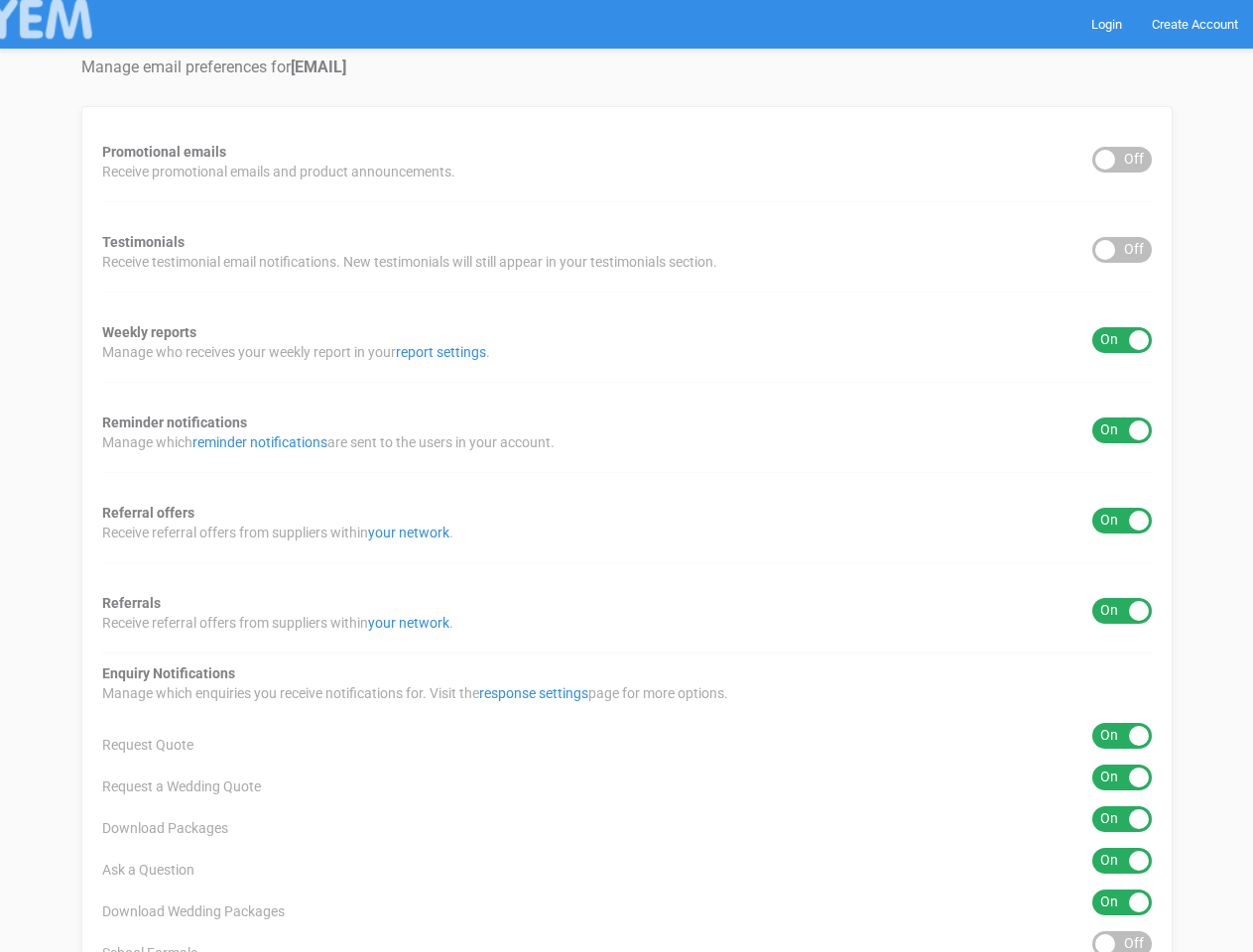 click on "ON
OFF" at bounding box center (1122, 340) 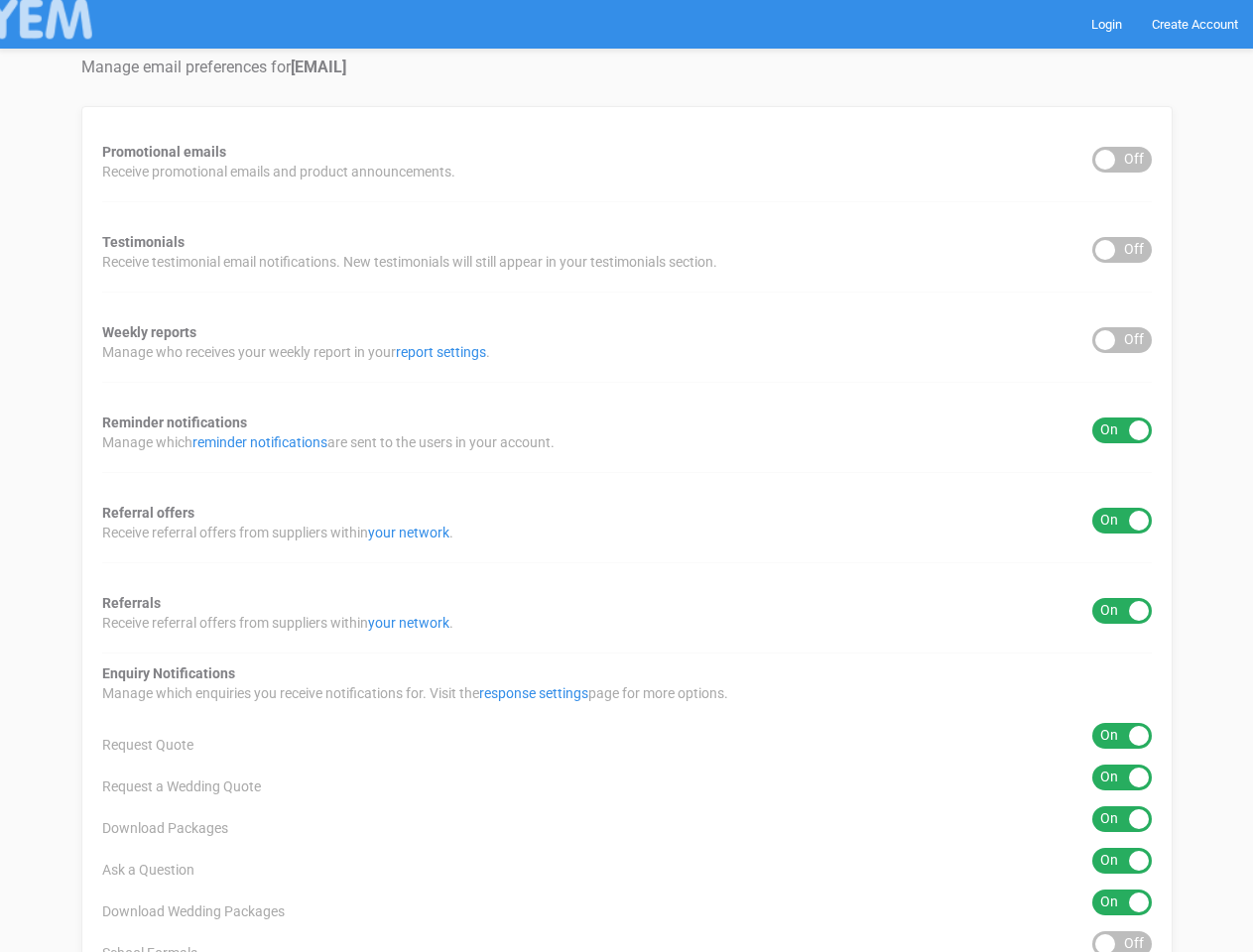 click on "ON
OFF" at bounding box center (1122, 430) 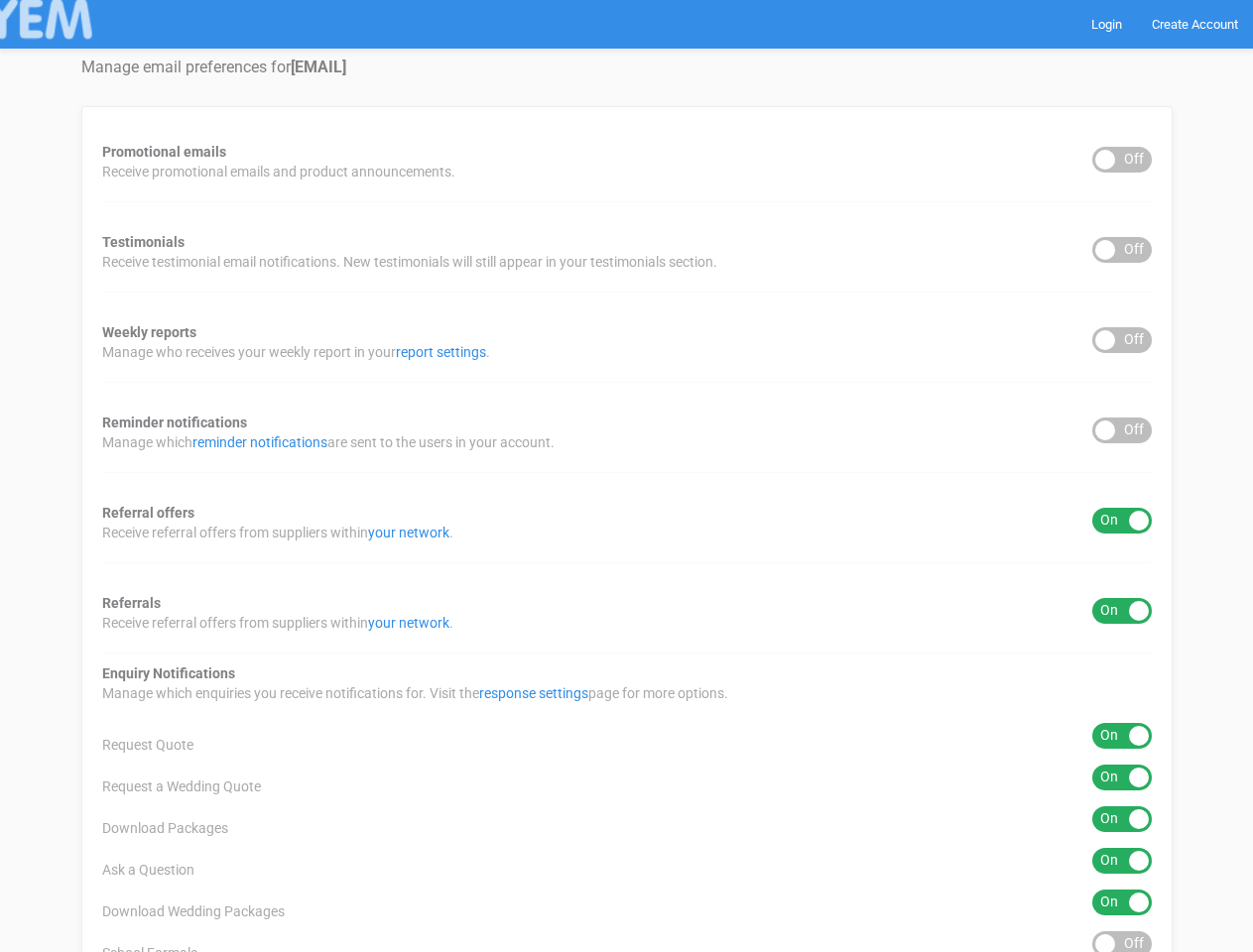 click on "ON
OFF" at bounding box center (1122, 521) 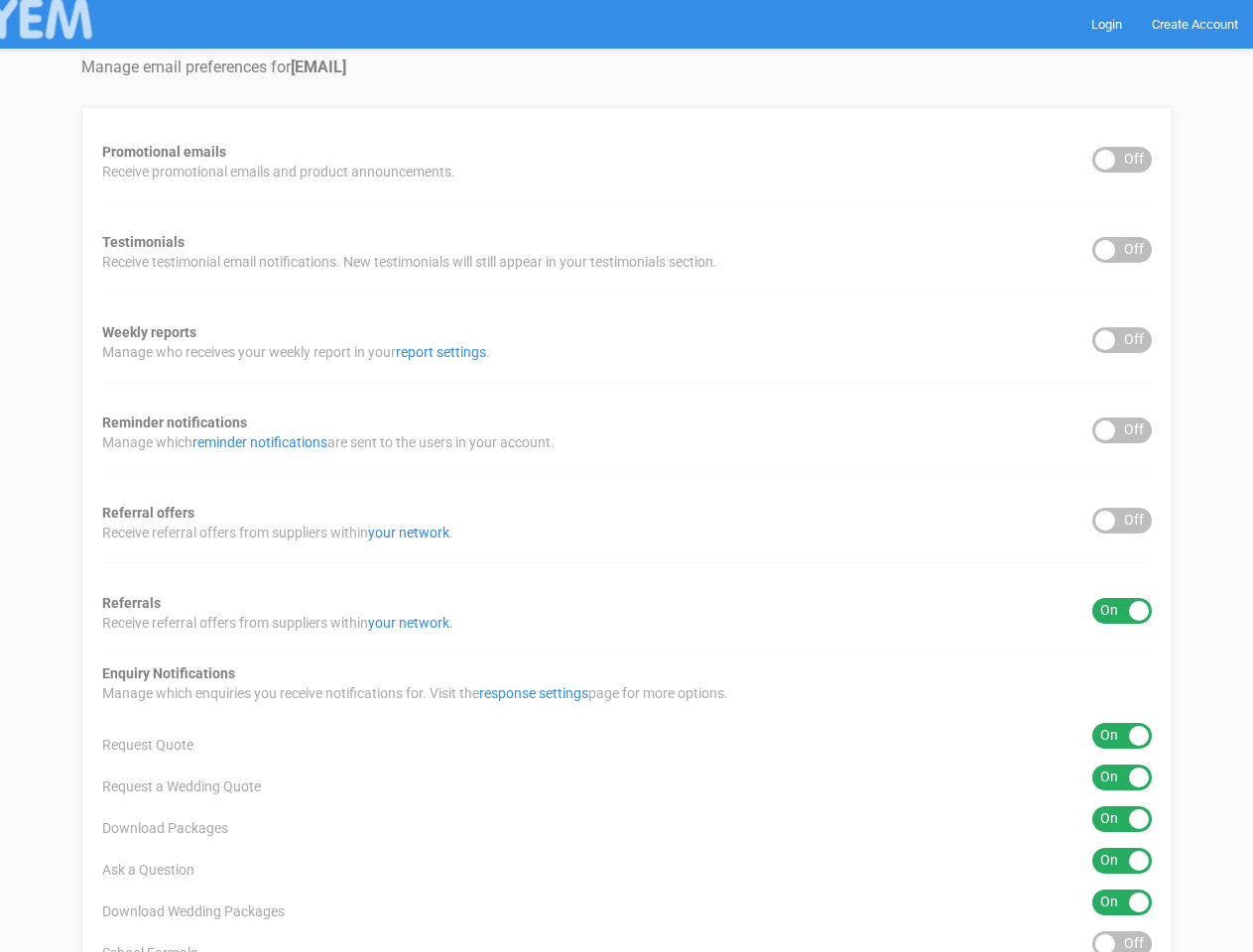 click on "ON
OFF" at bounding box center [1122, 611] 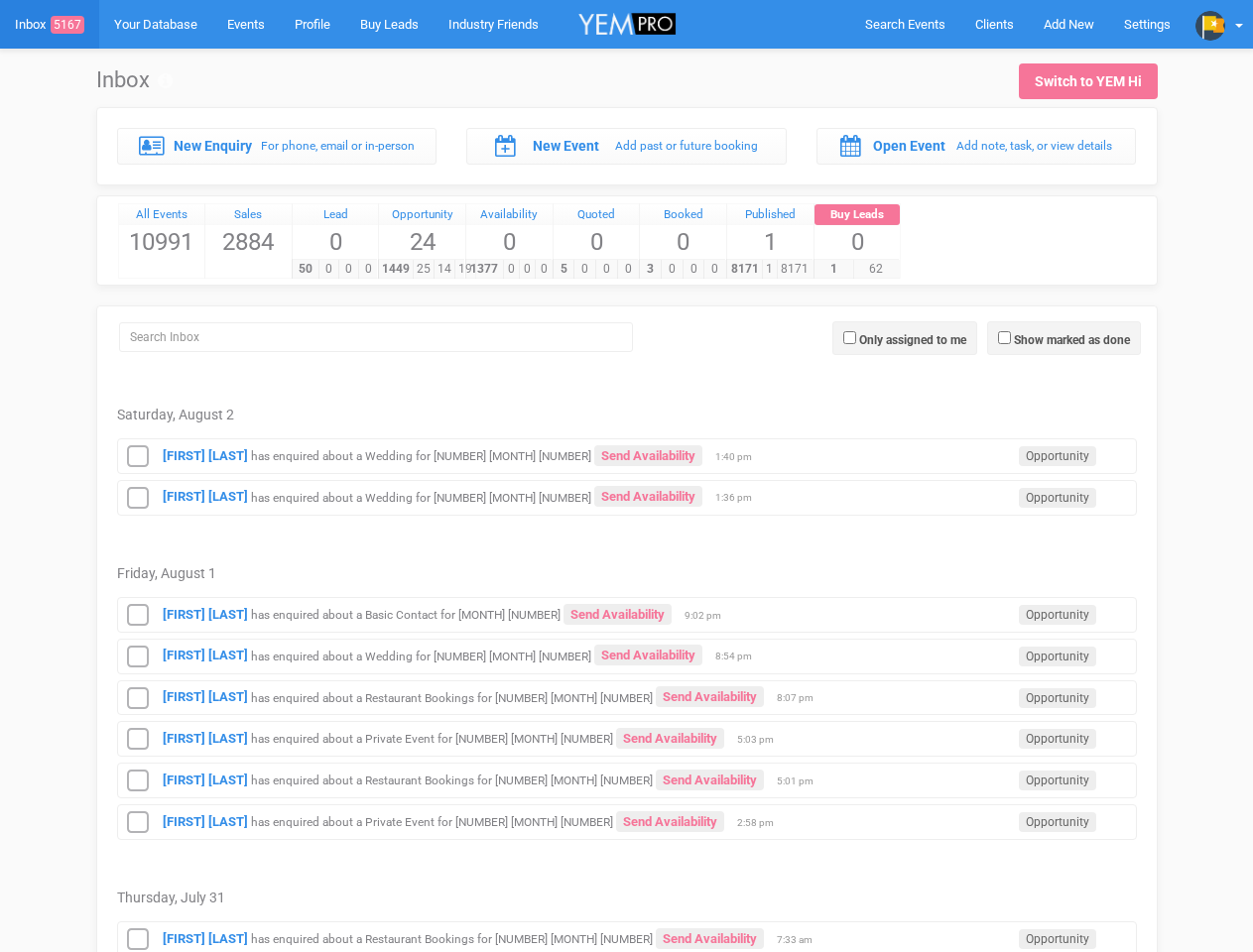 scroll, scrollTop: 0, scrollLeft: 0, axis: both 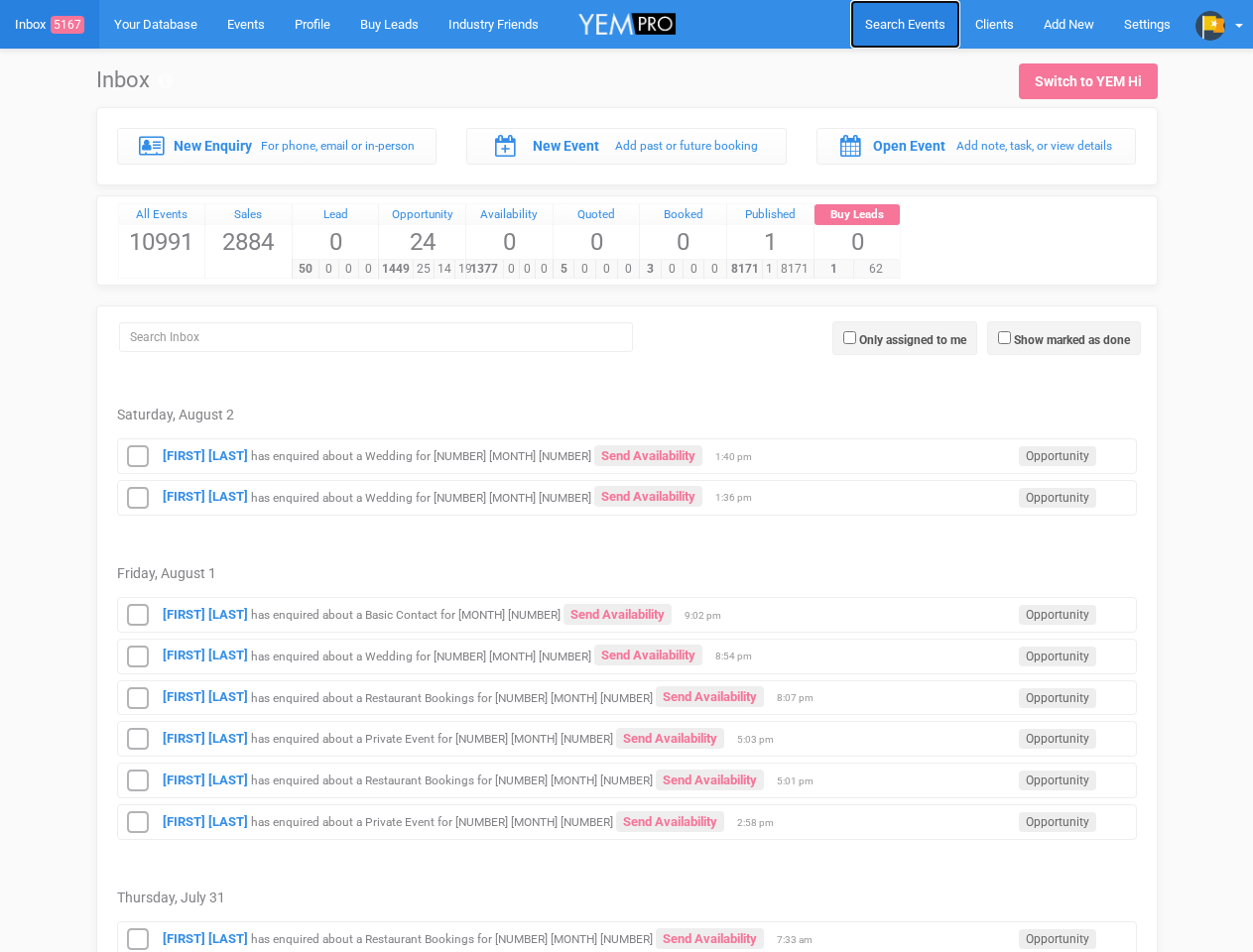 click on "Search Events" at bounding box center (905, 24) 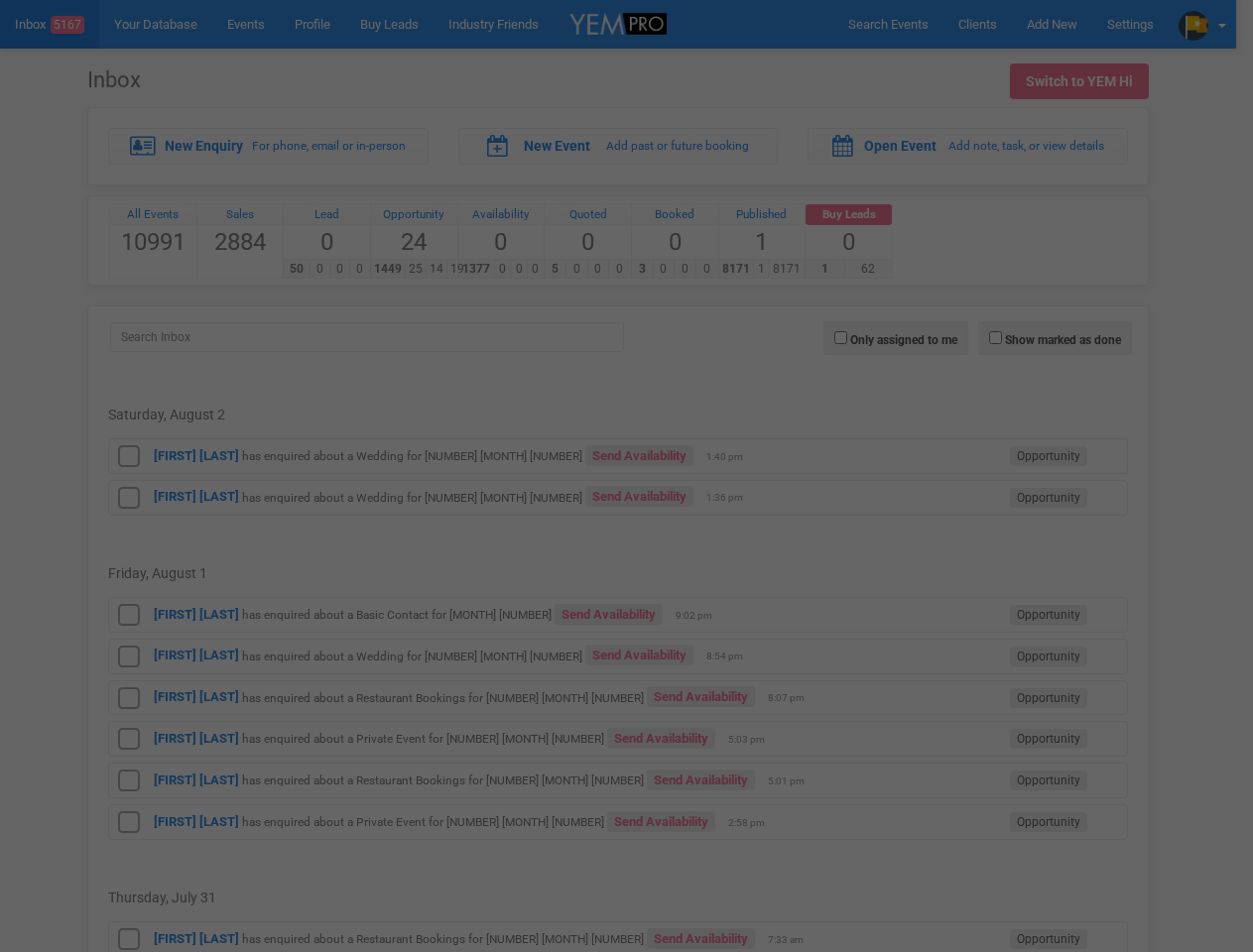 click at bounding box center [0, 0] 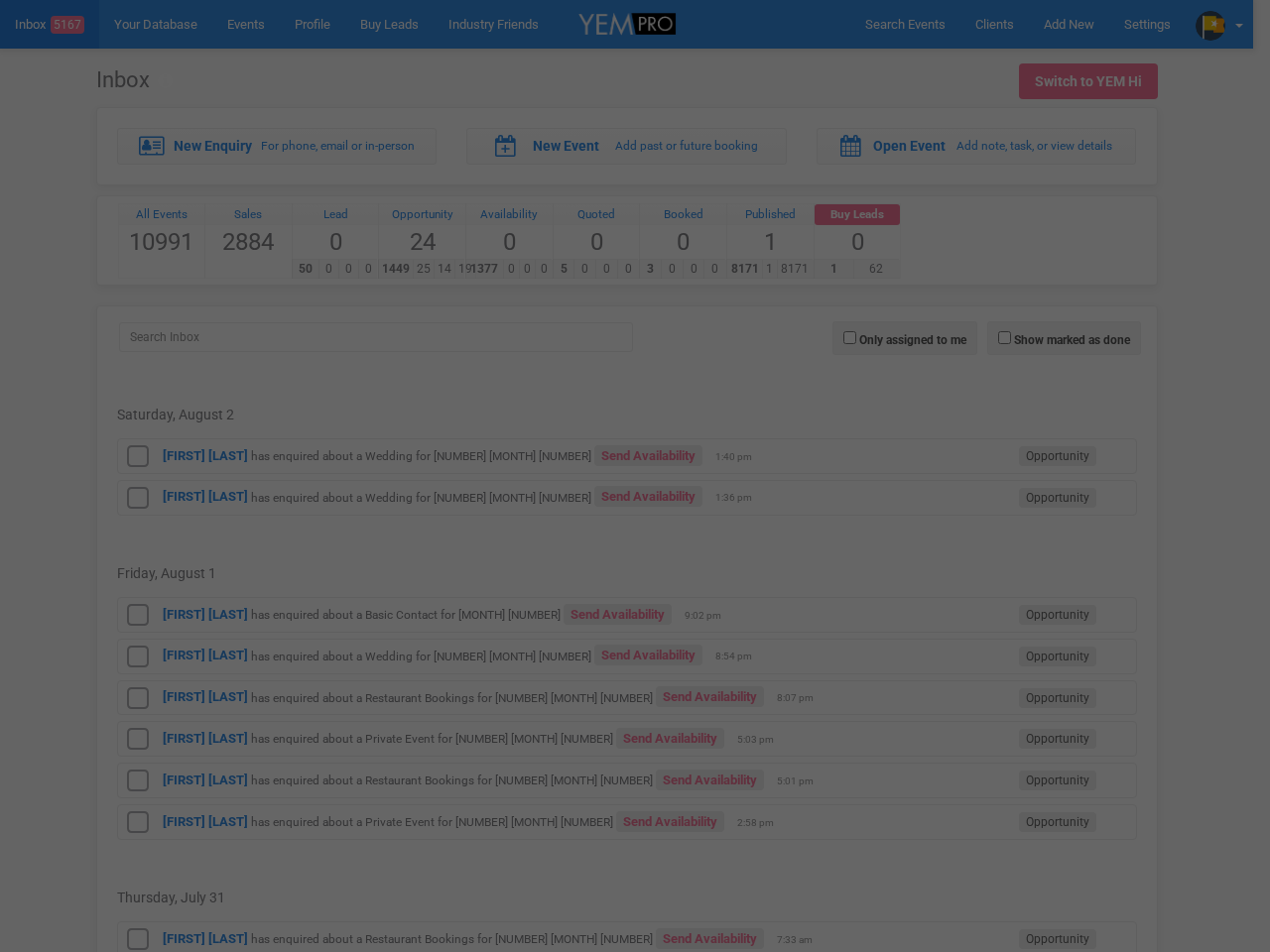 click at bounding box center (635, 476) 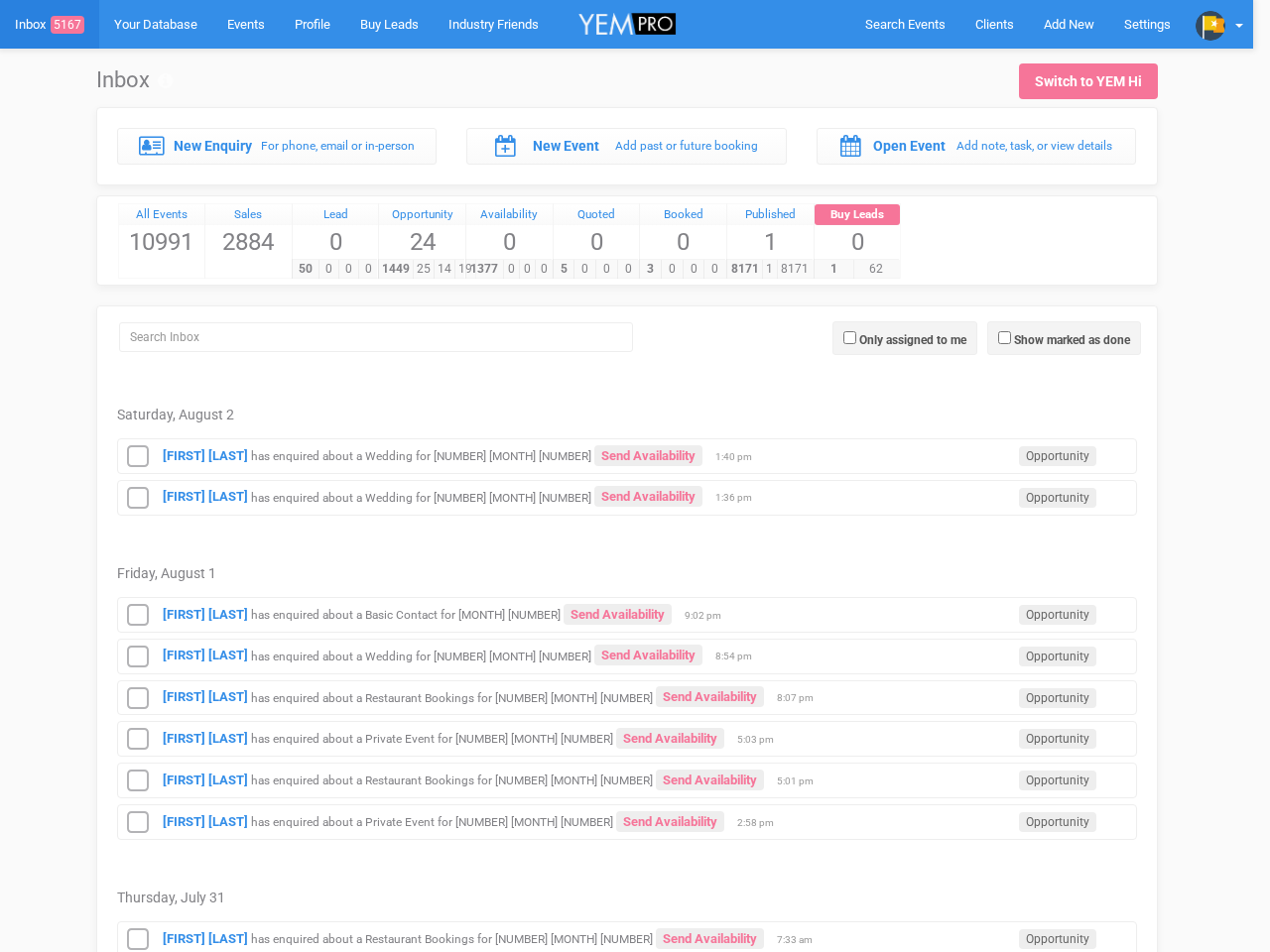 click on "Only assigned to me" at bounding box center [913, 340] 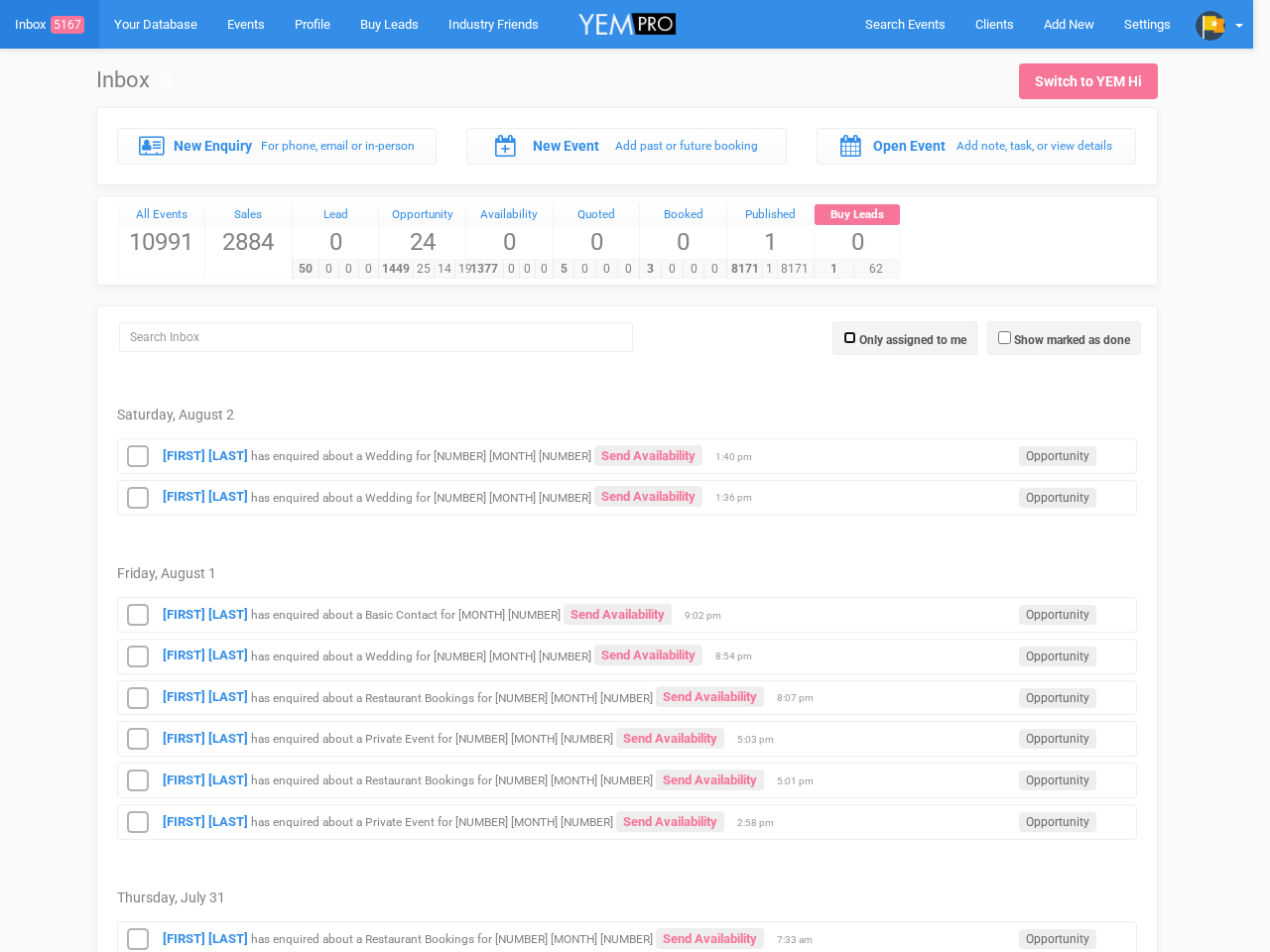 click on "Only assigned to me" at bounding box center (849, 337) 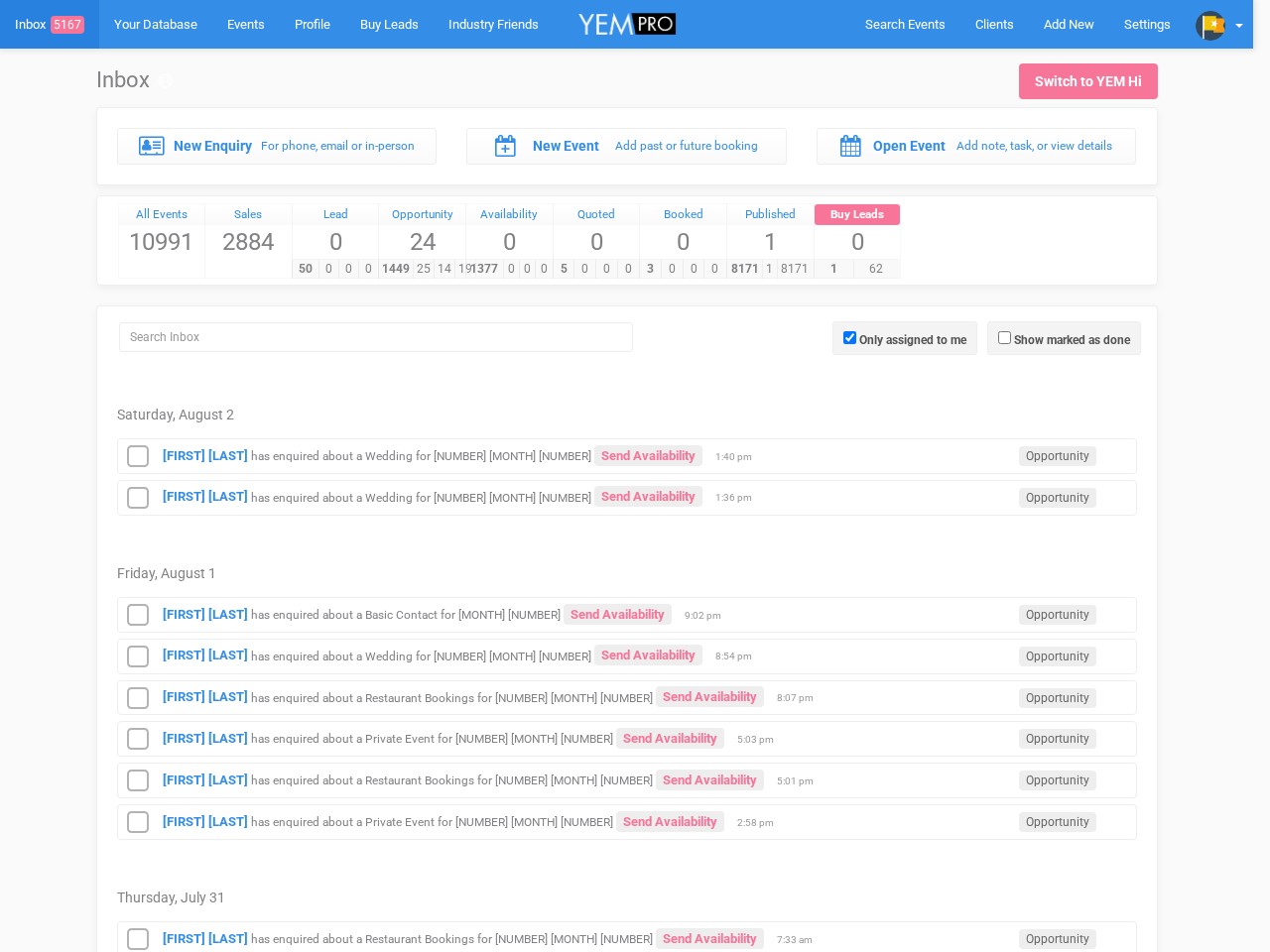 click on "1:40 pm" at bounding box center (740, 457) 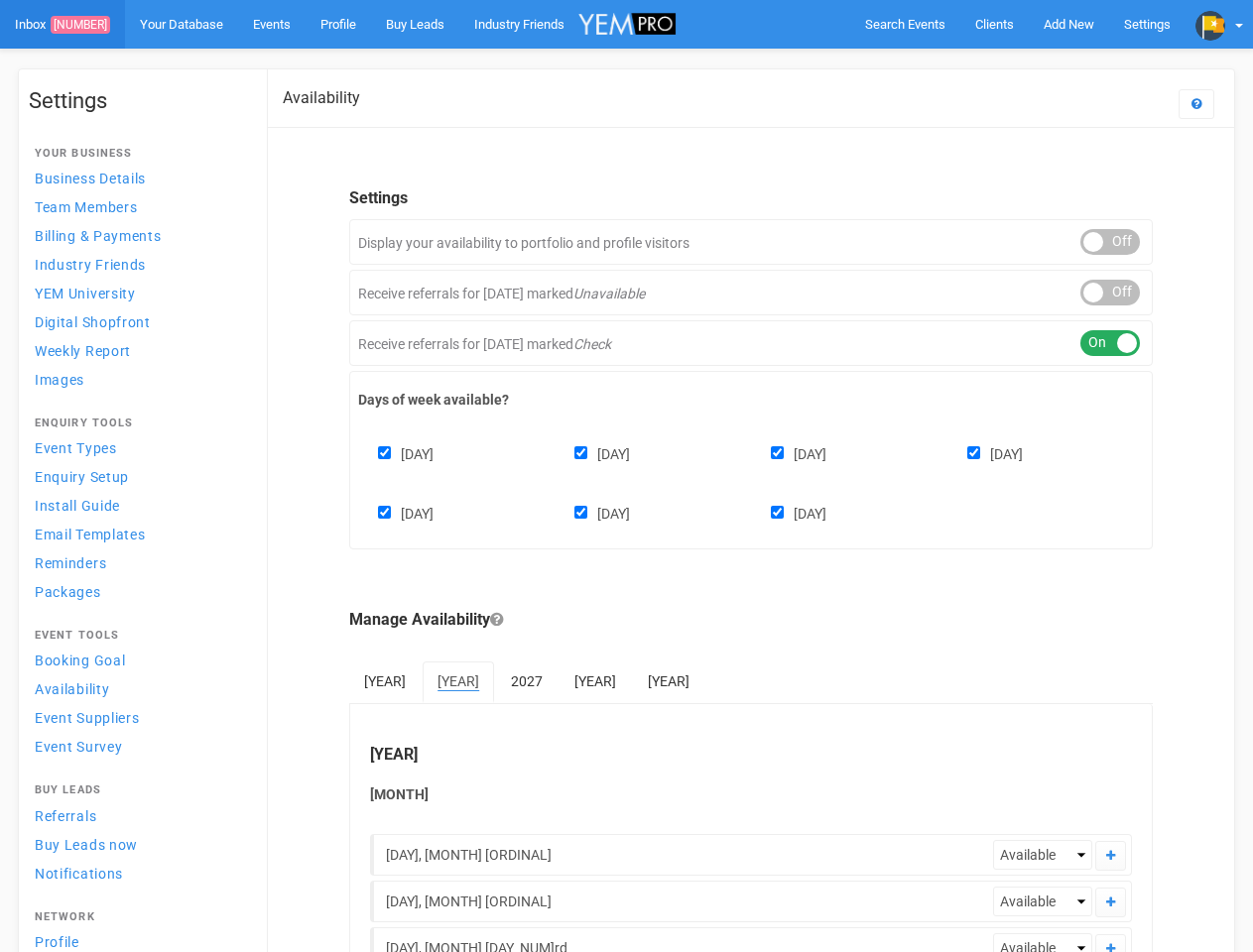 scroll, scrollTop: 0, scrollLeft: 0, axis: both 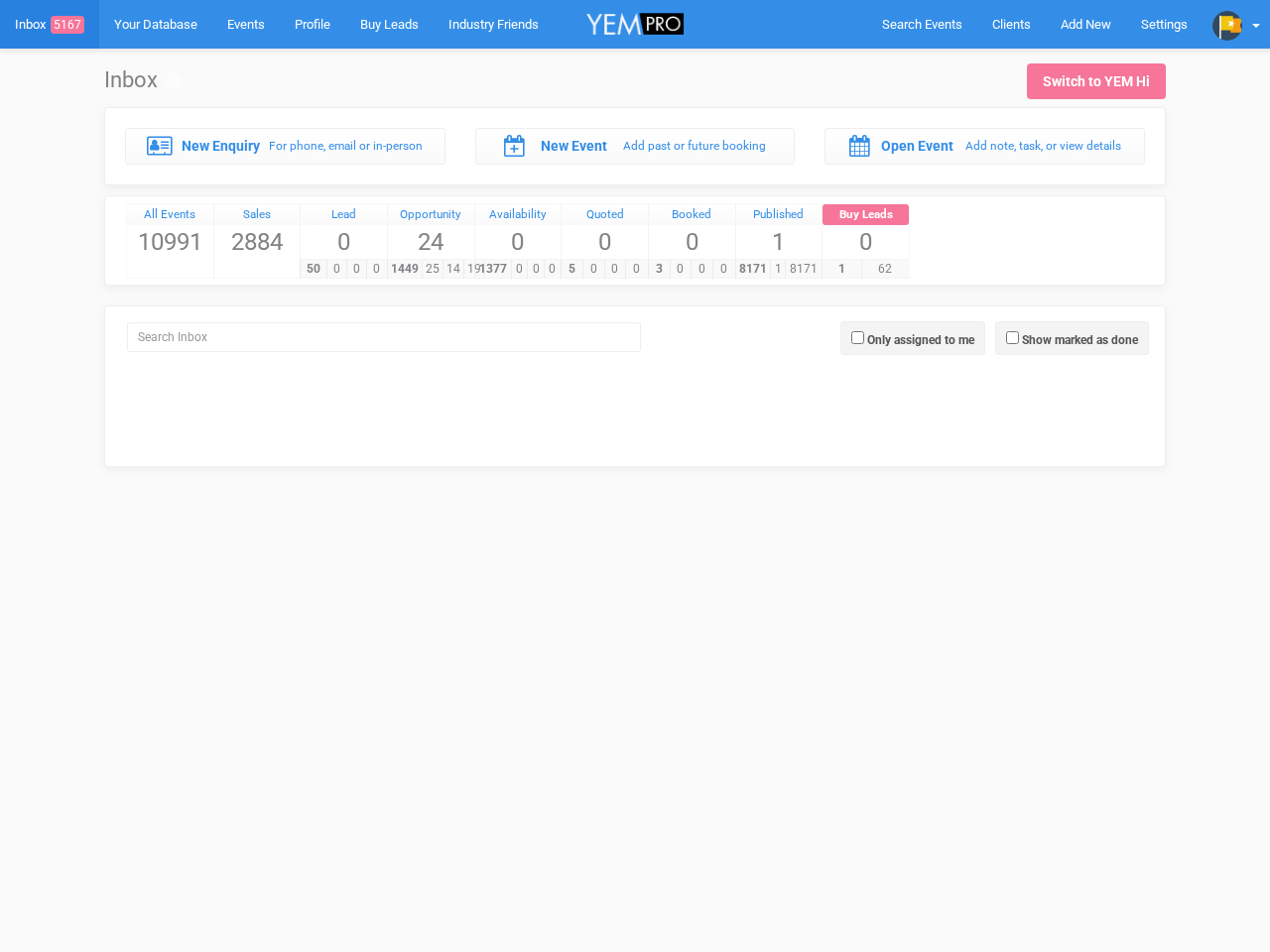 click on "[PHONE]" at bounding box center [603, 269] 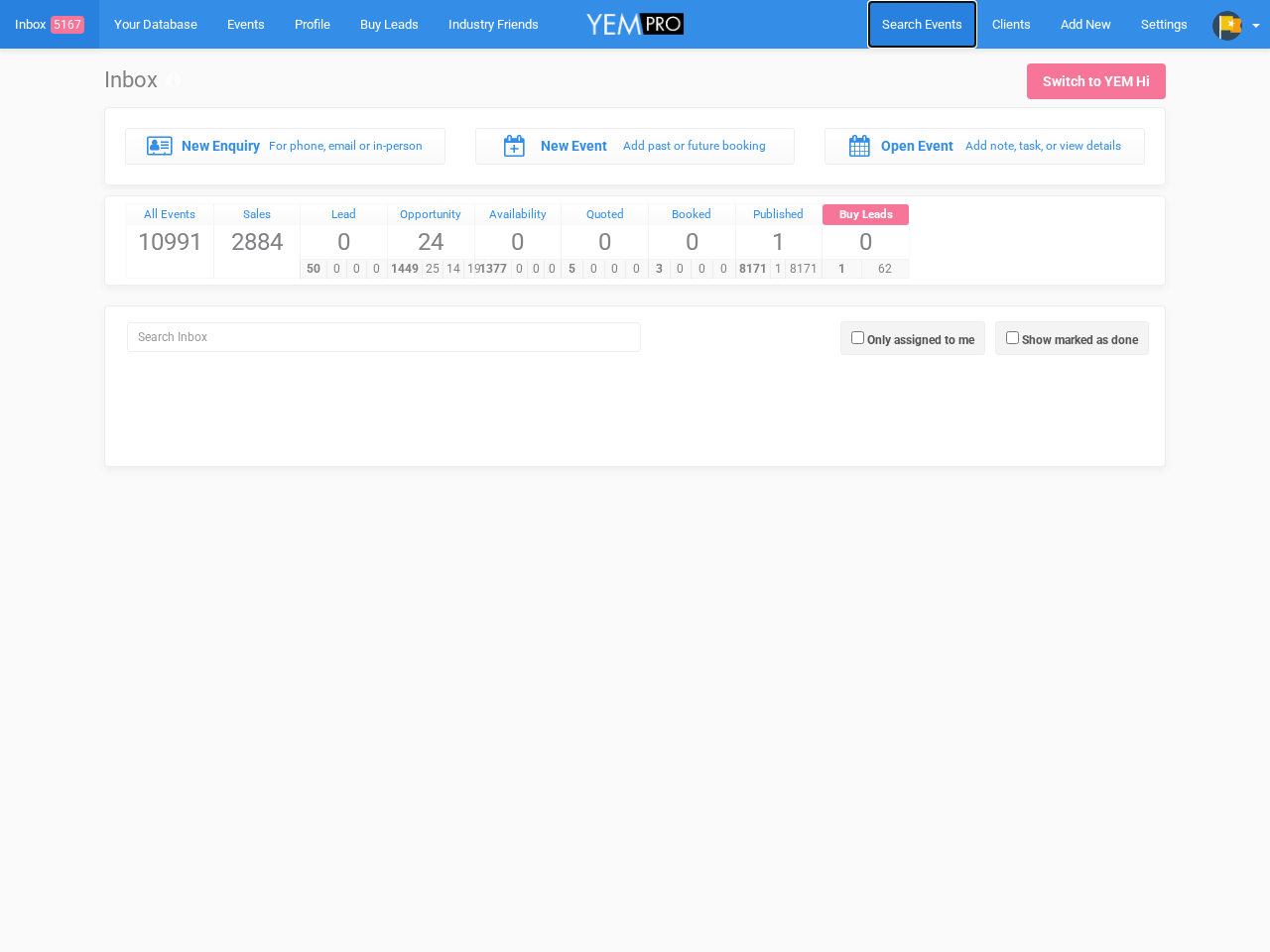 click on "Search Events" at bounding box center (922, 24) 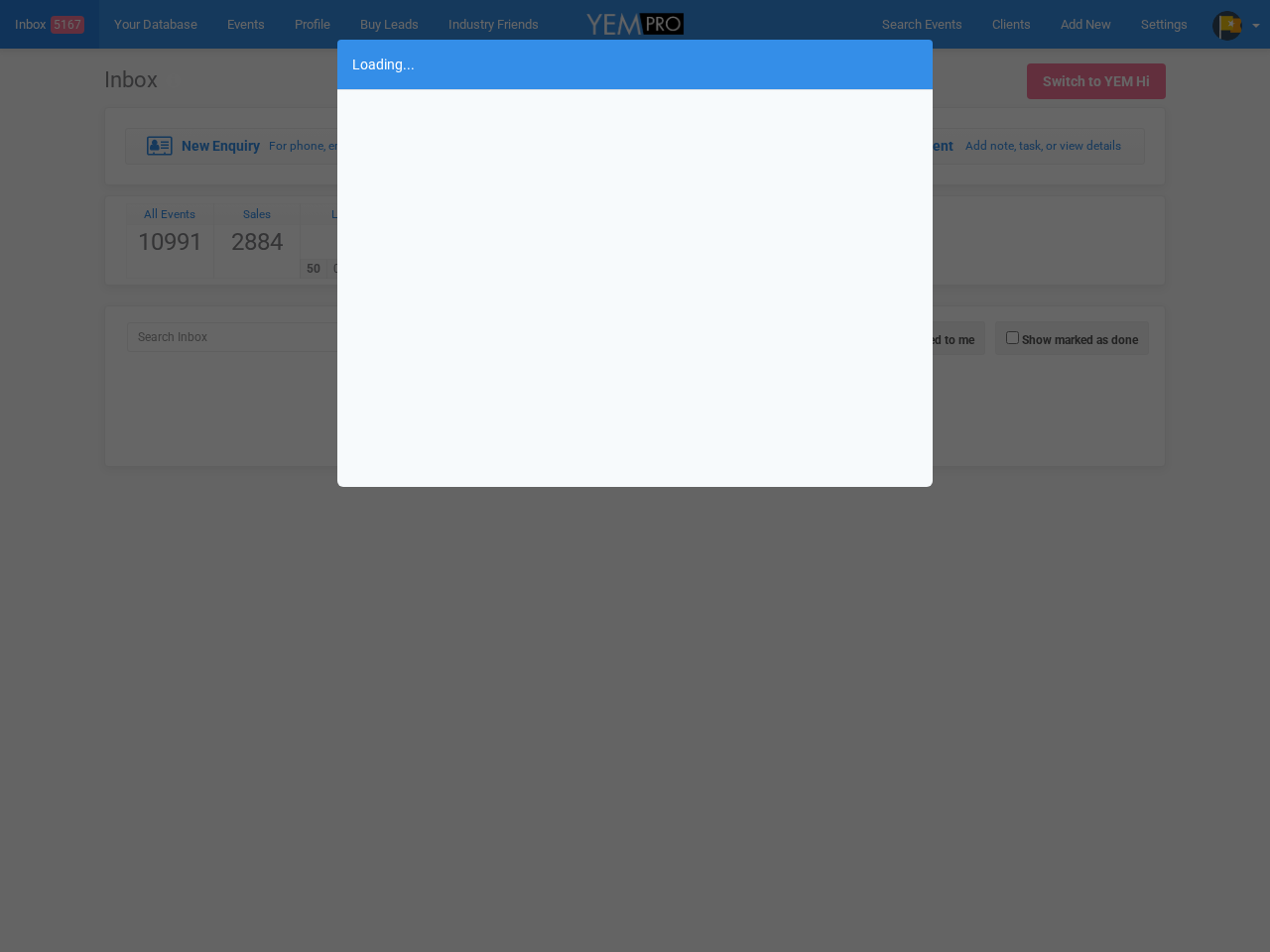 click on "Loading..." at bounding box center [635, 476] 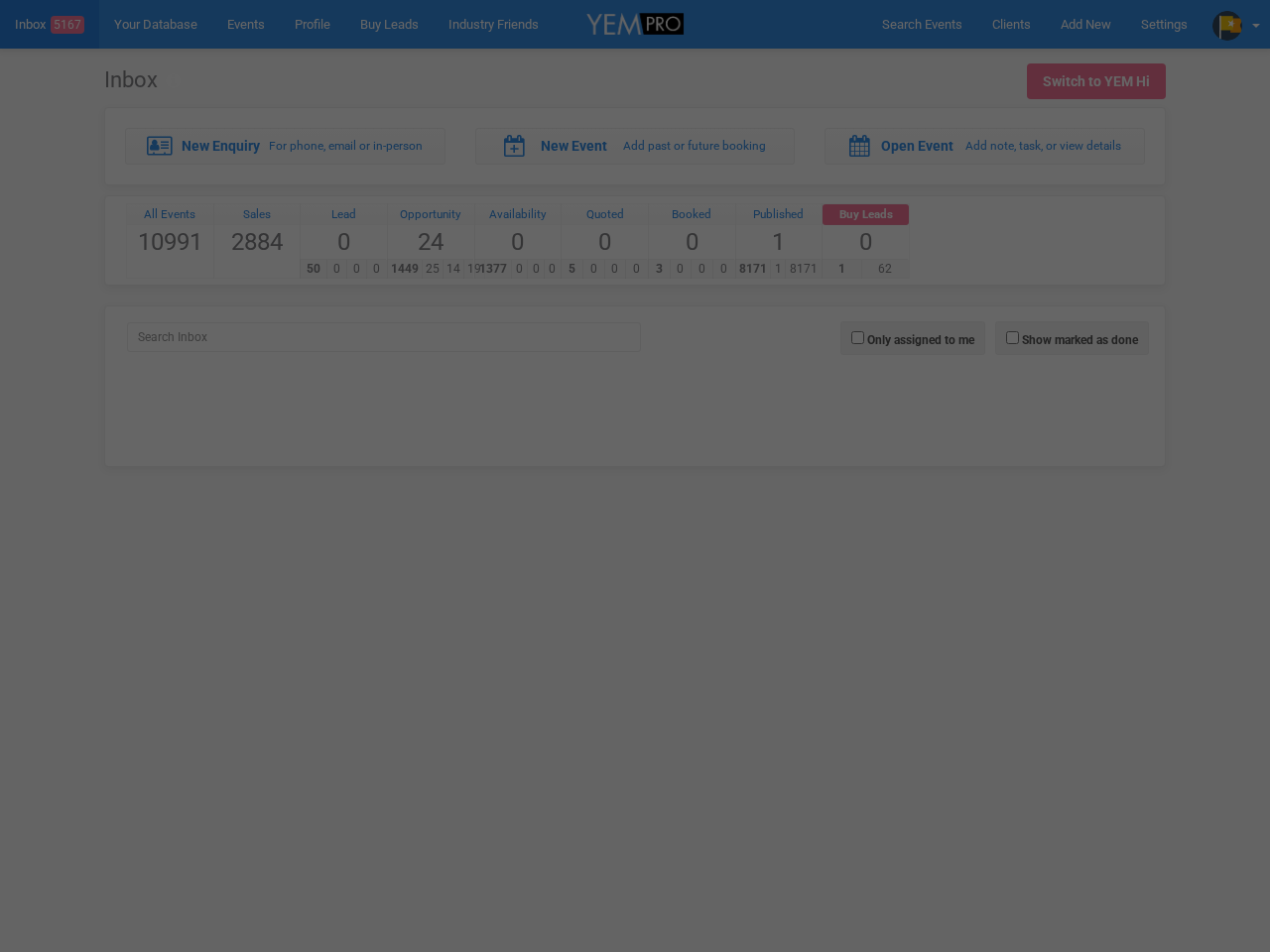 click on "Loading..." at bounding box center [635, 476] 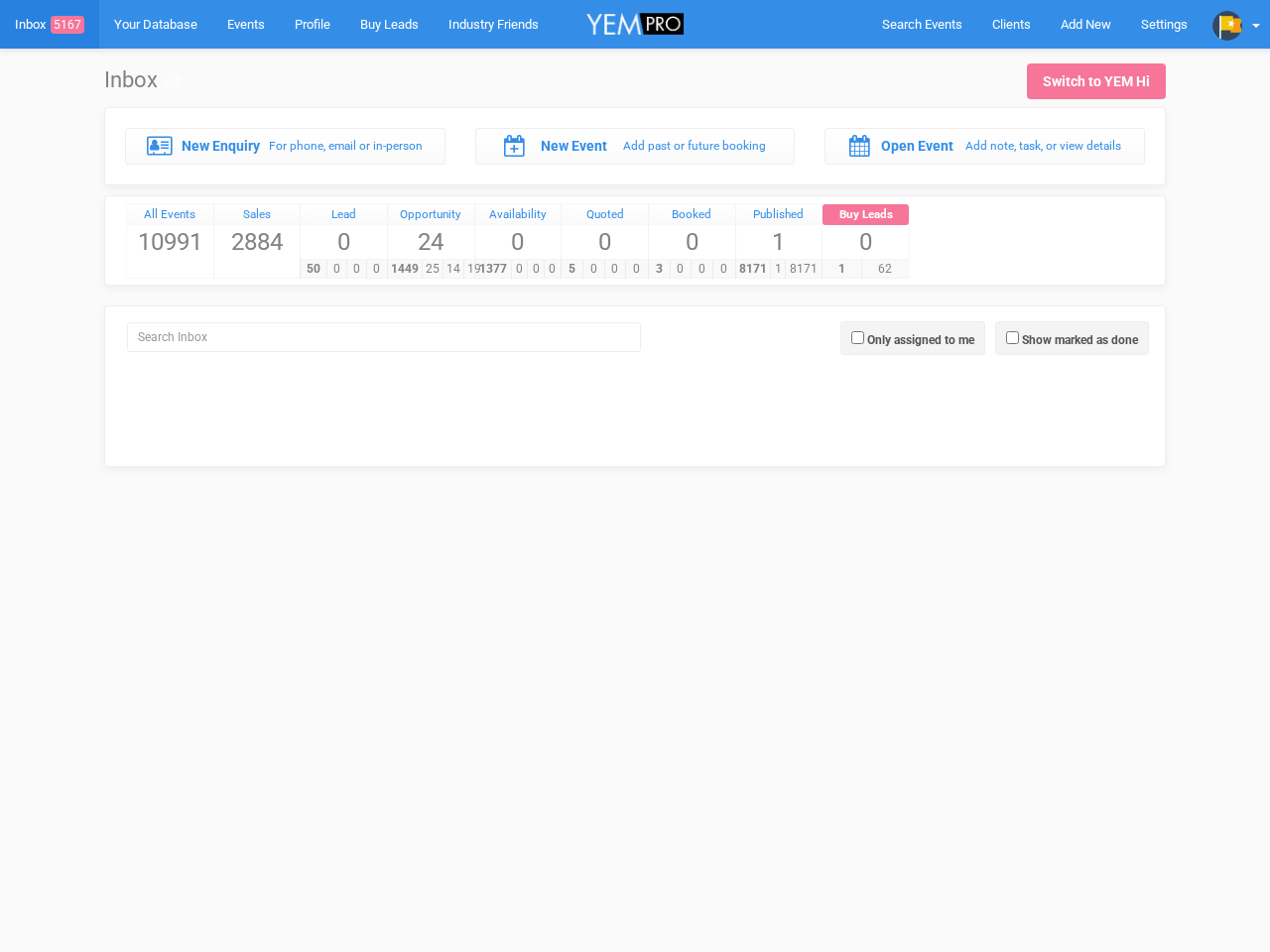 click on "Only assigned to me" at bounding box center (921, 340) 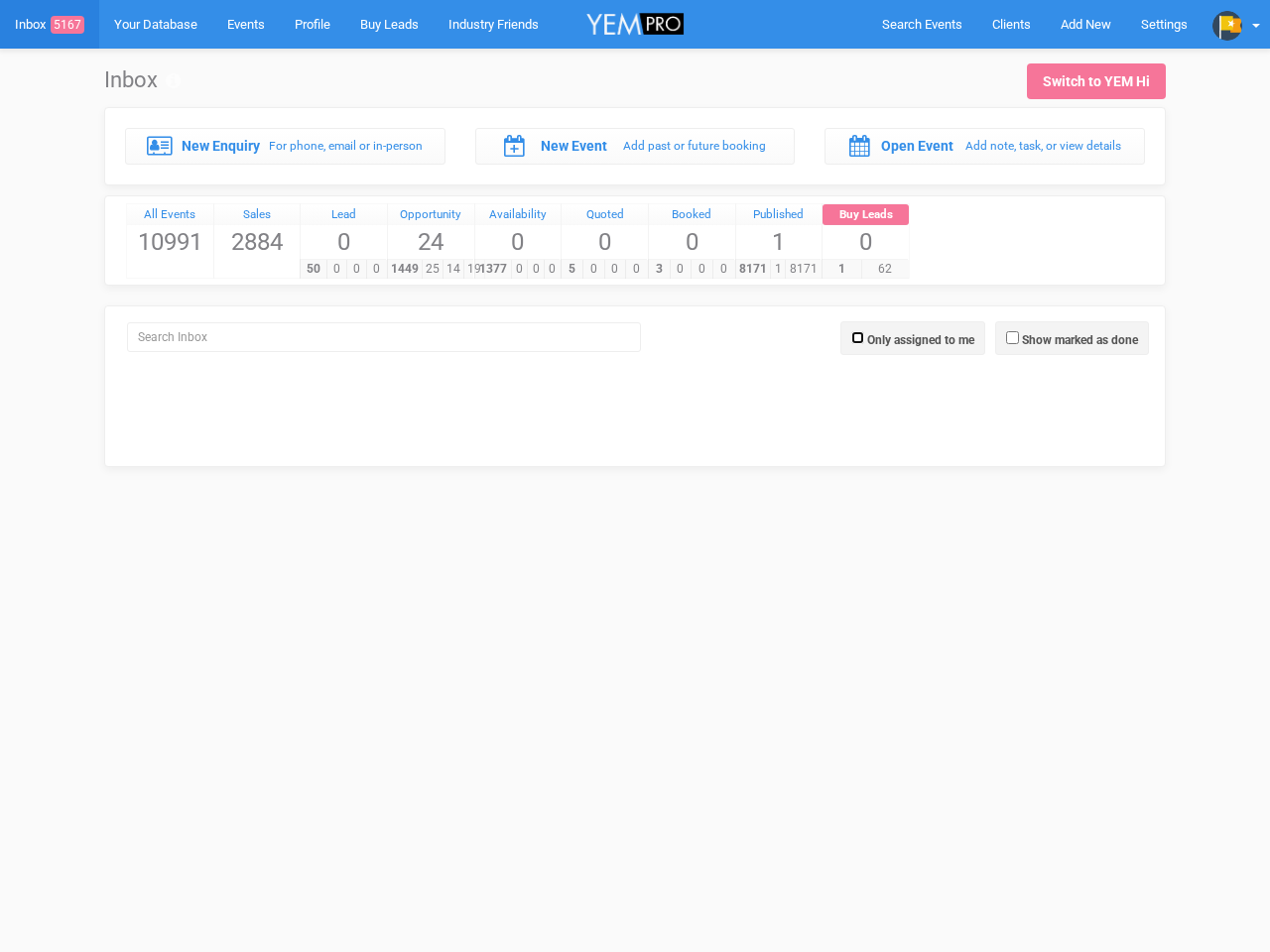 click on "Only assigned to me" at bounding box center (857, 337) 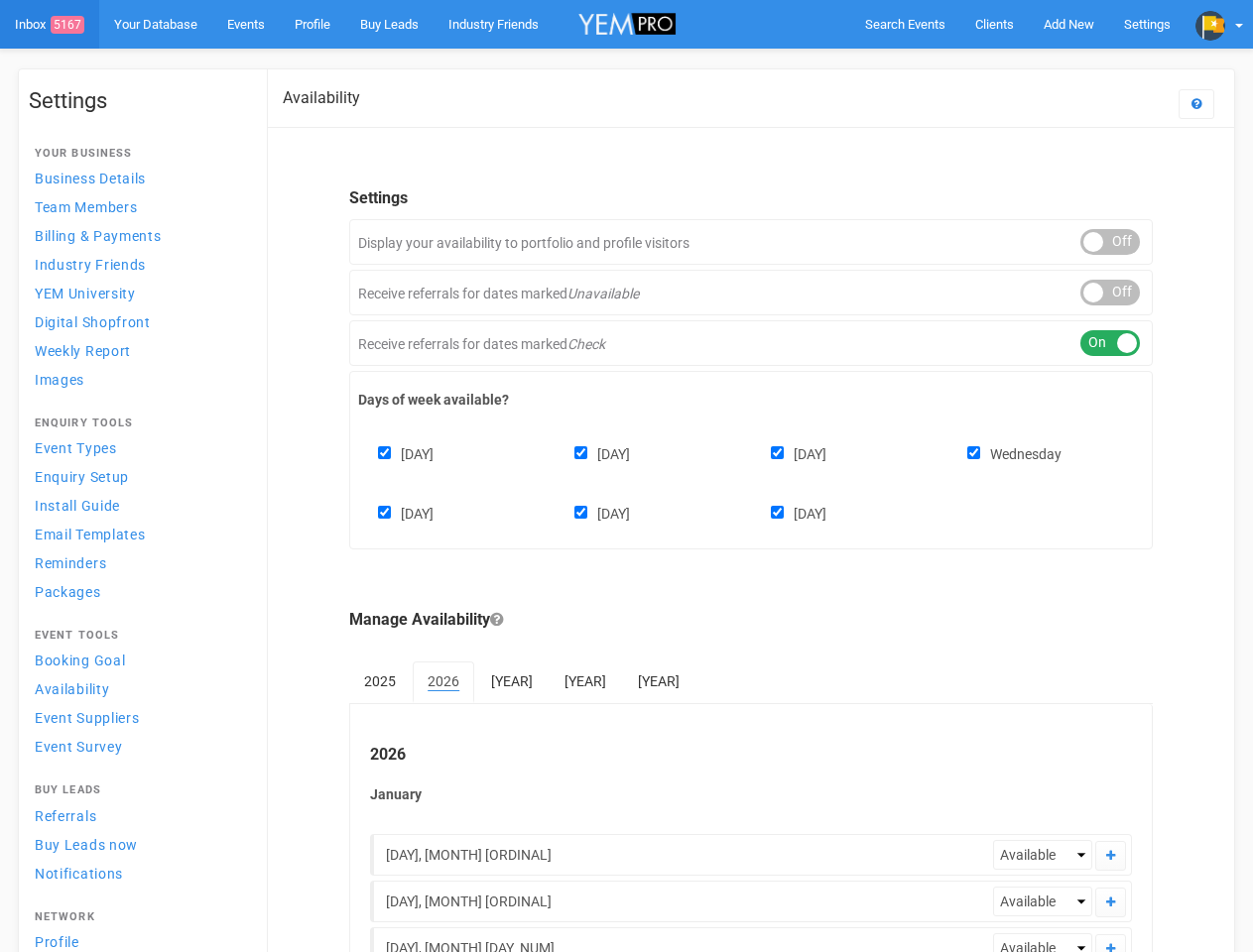 scroll, scrollTop: 0, scrollLeft: 0, axis: both 